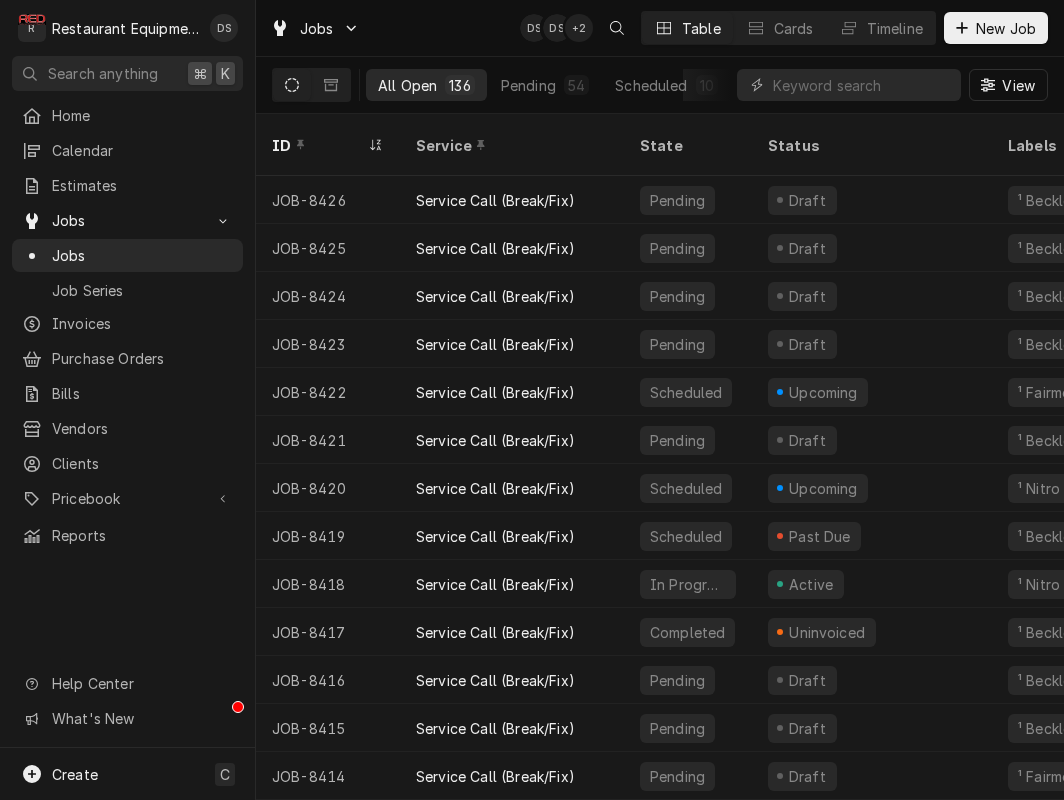 scroll, scrollTop: 0, scrollLeft: 0, axis: both 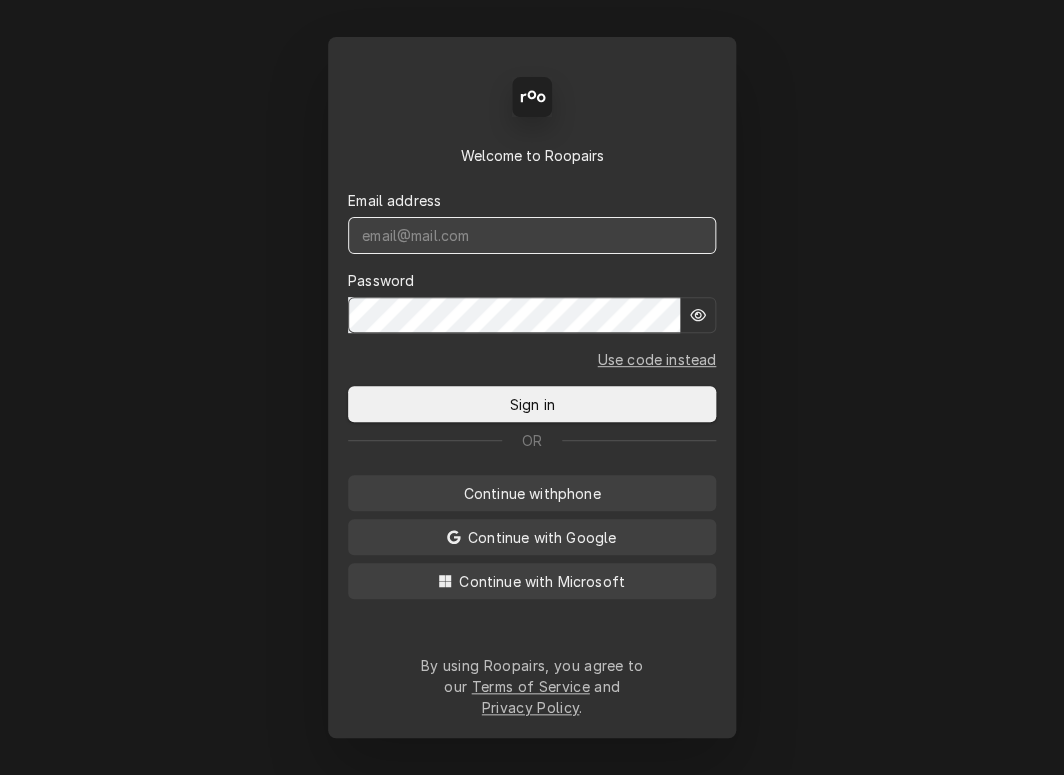 type on "dstewart.red@yahoo.com" 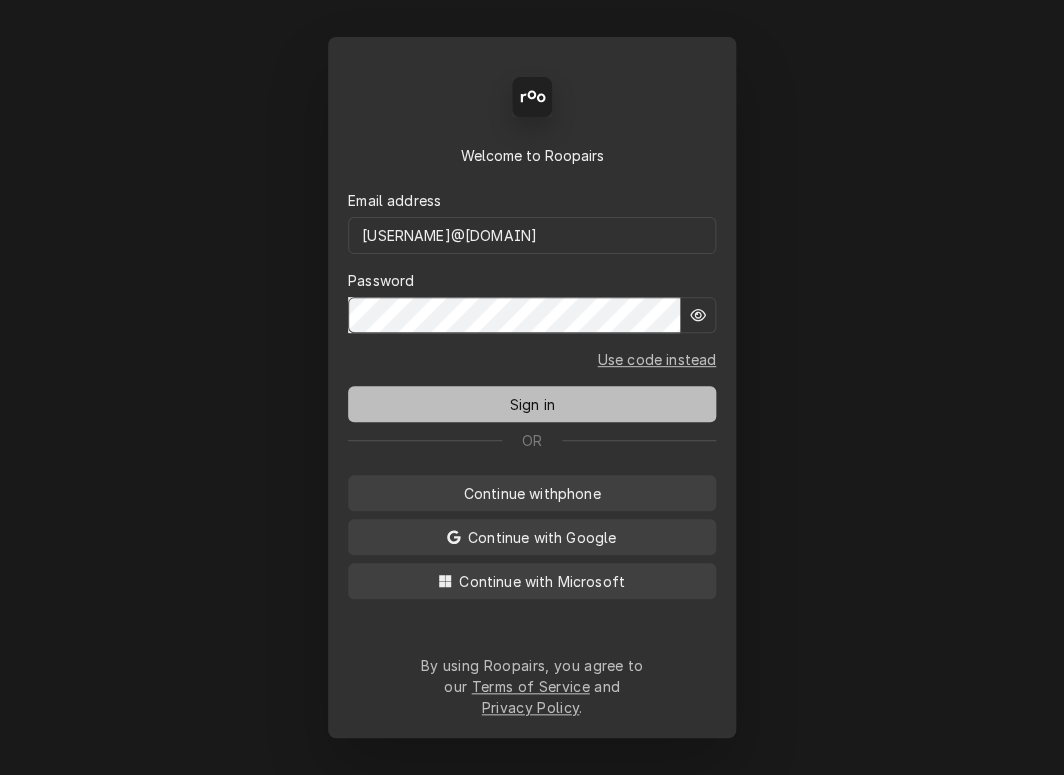 click on "Sign in" at bounding box center [532, 404] 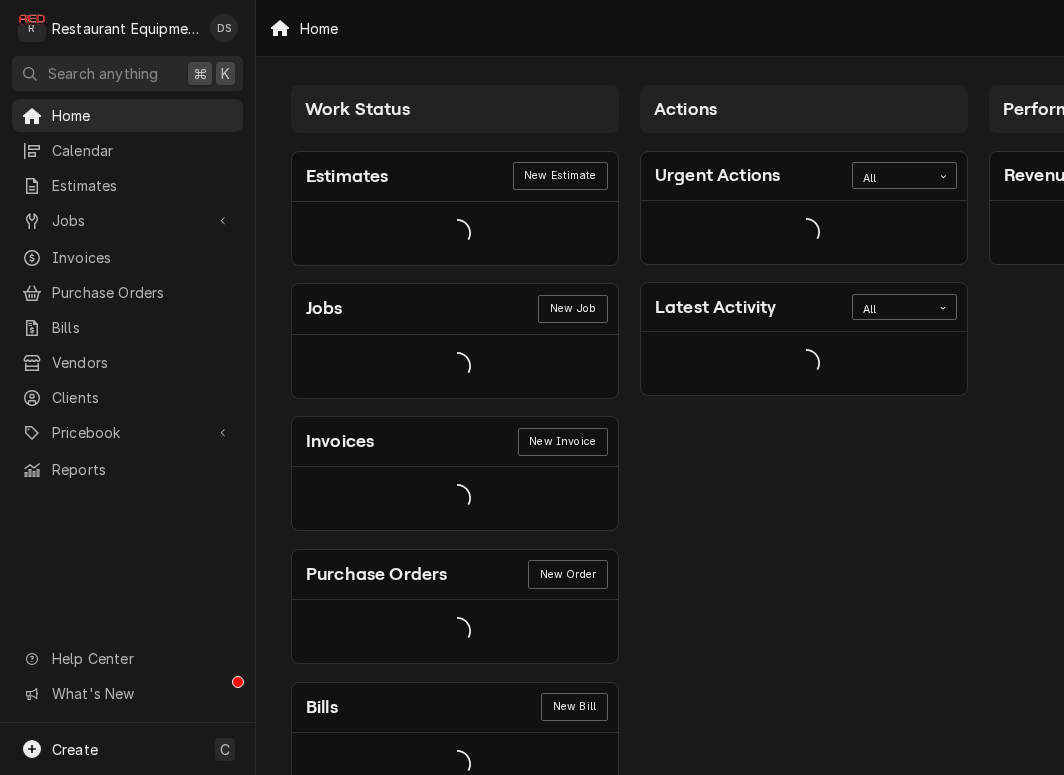 scroll, scrollTop: 0, scrollLeft: 0, axis: both 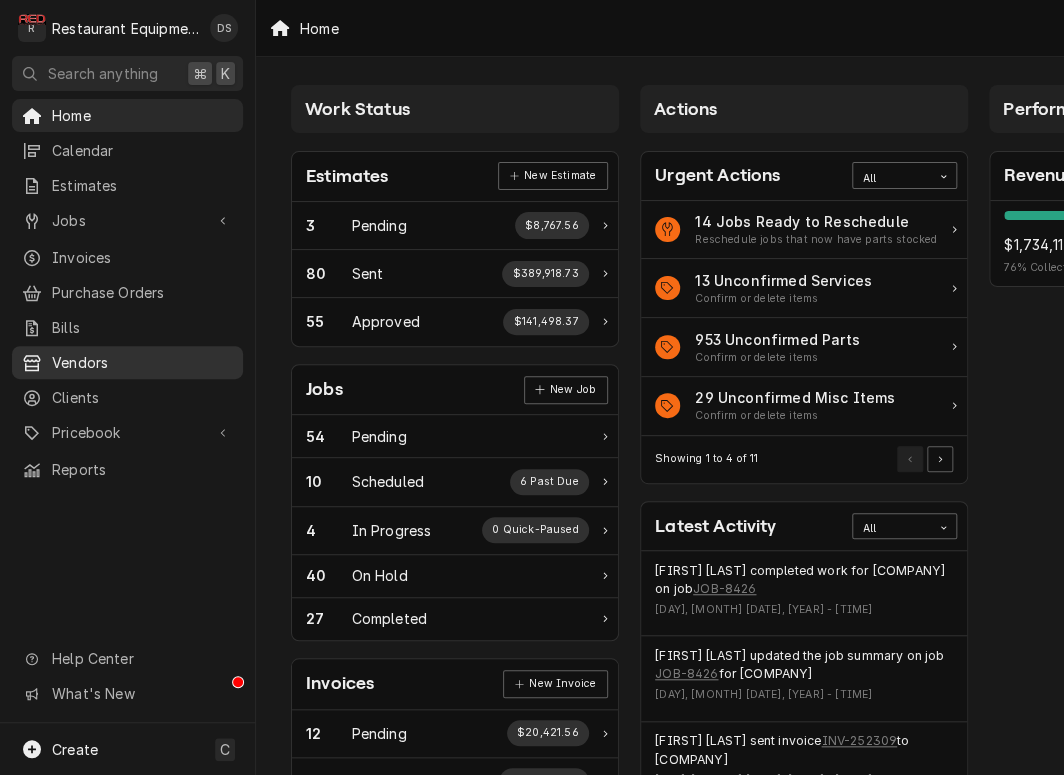 click on "Vendors" at bounding box center [142, 362] 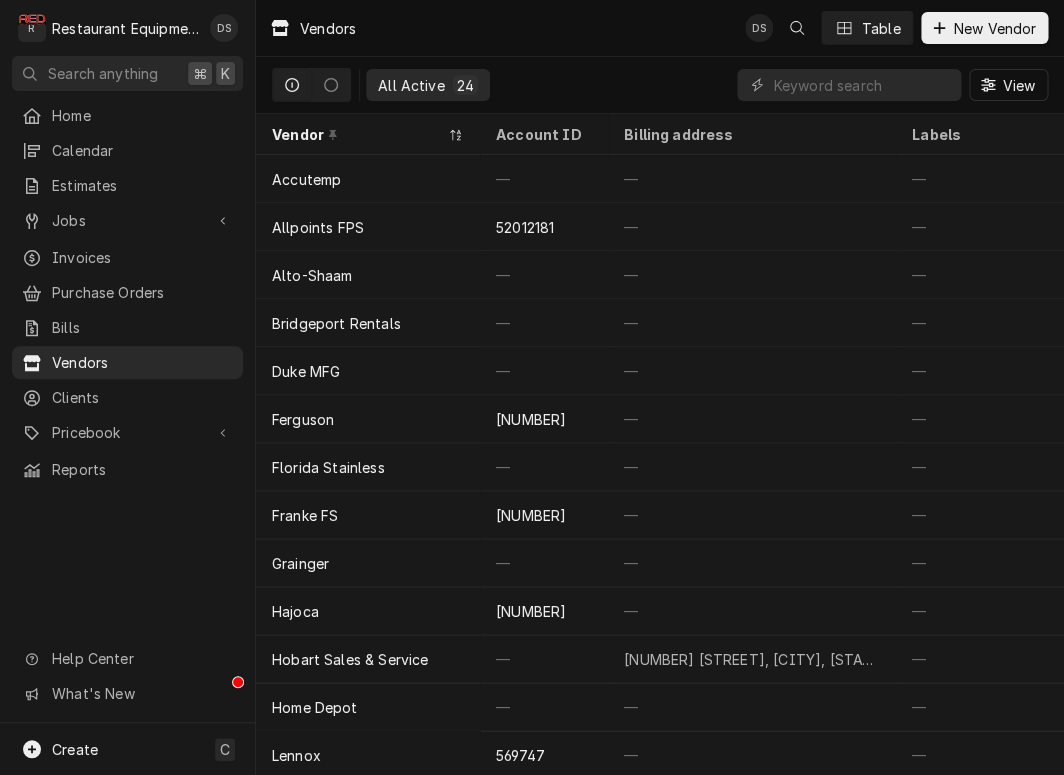 scroll, scrollTop: 0, scrollLeft: 0, axis: both 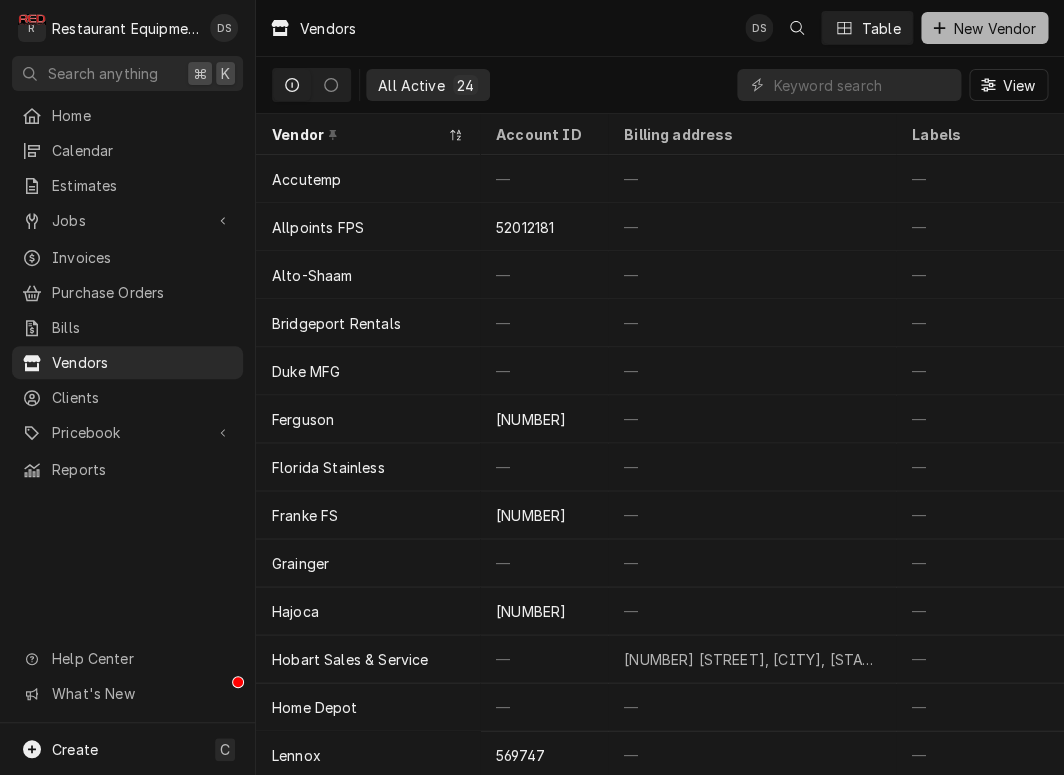 click on "New Vendor" at bounding box center (994, 28) 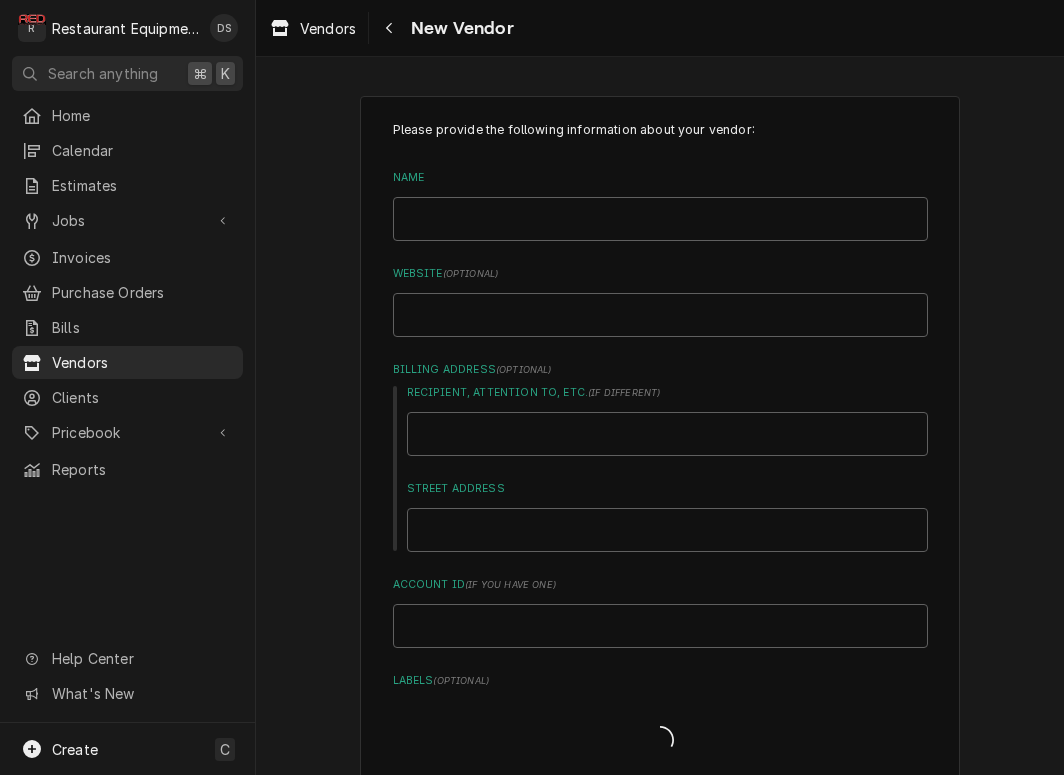 scroll, scrollTop: 0, scrollLeft: 0, axis: both 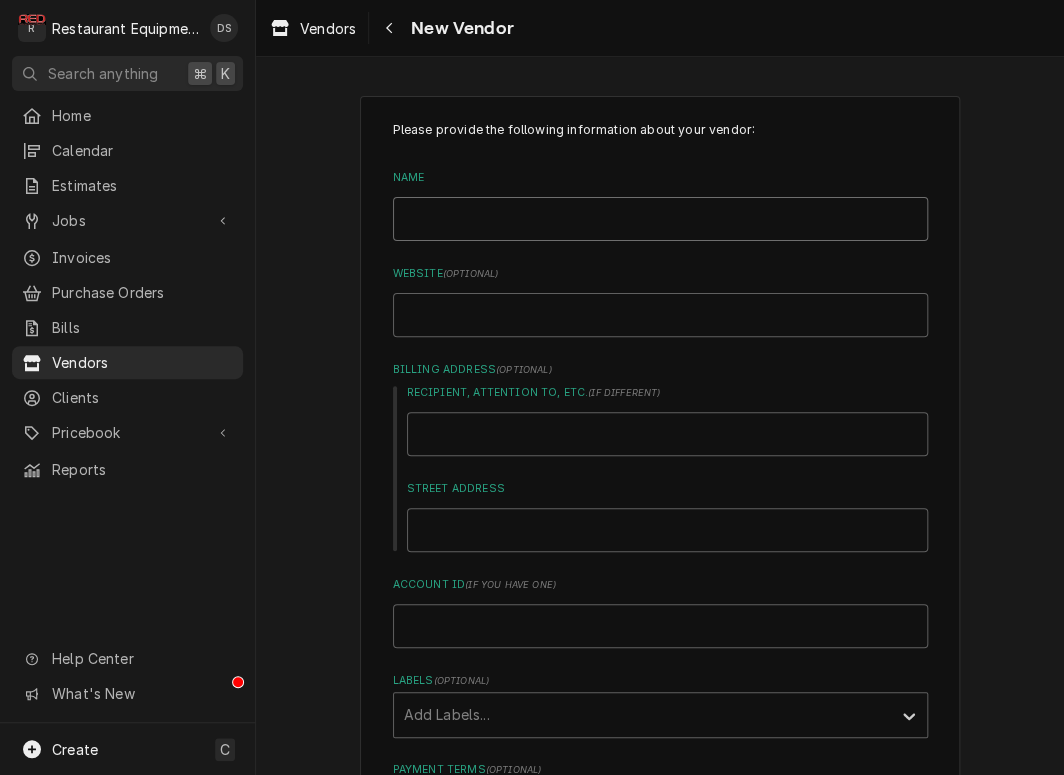 type on "F" 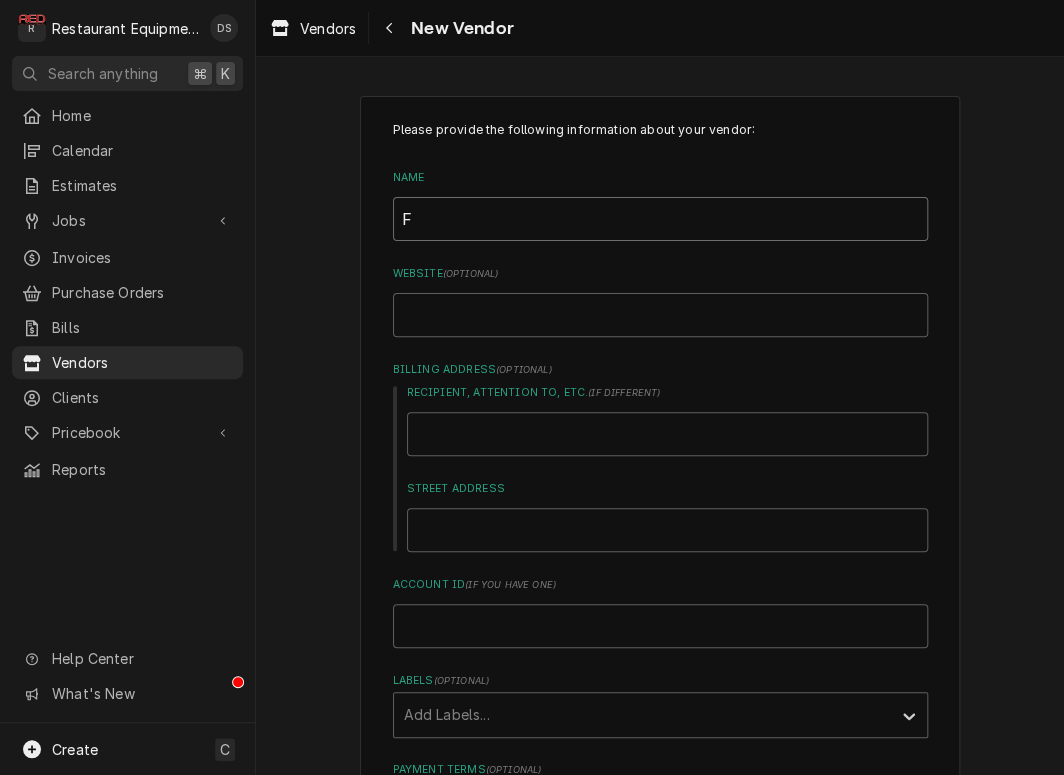 type on "Fo" 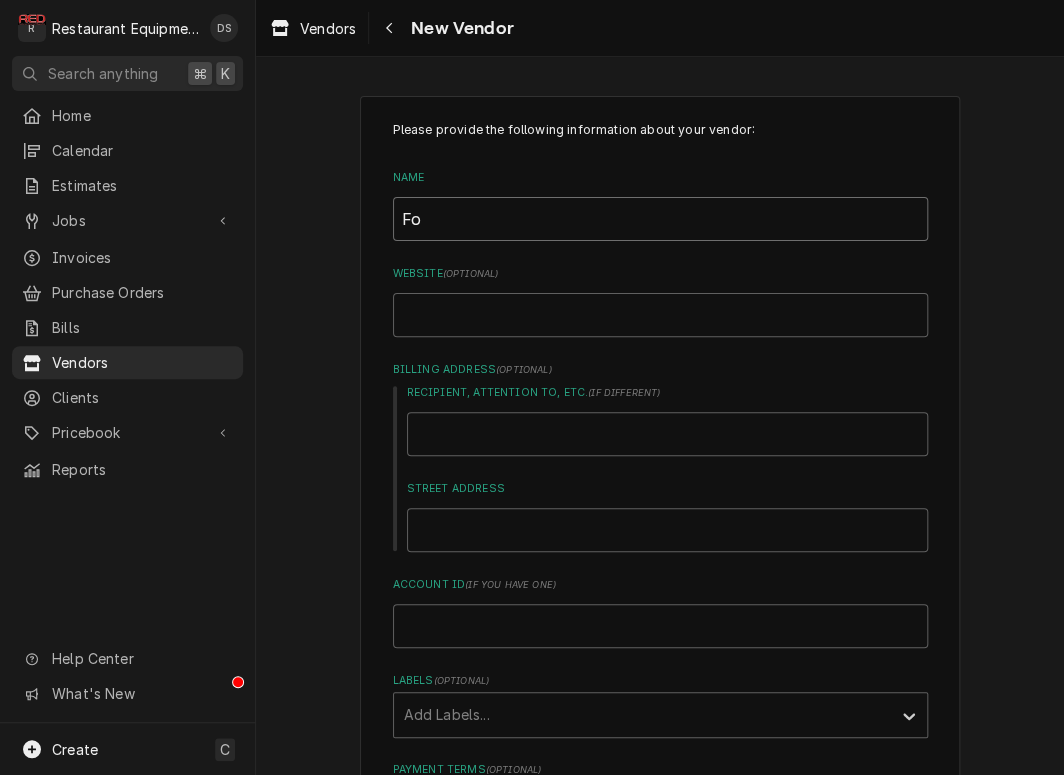 type on "For" 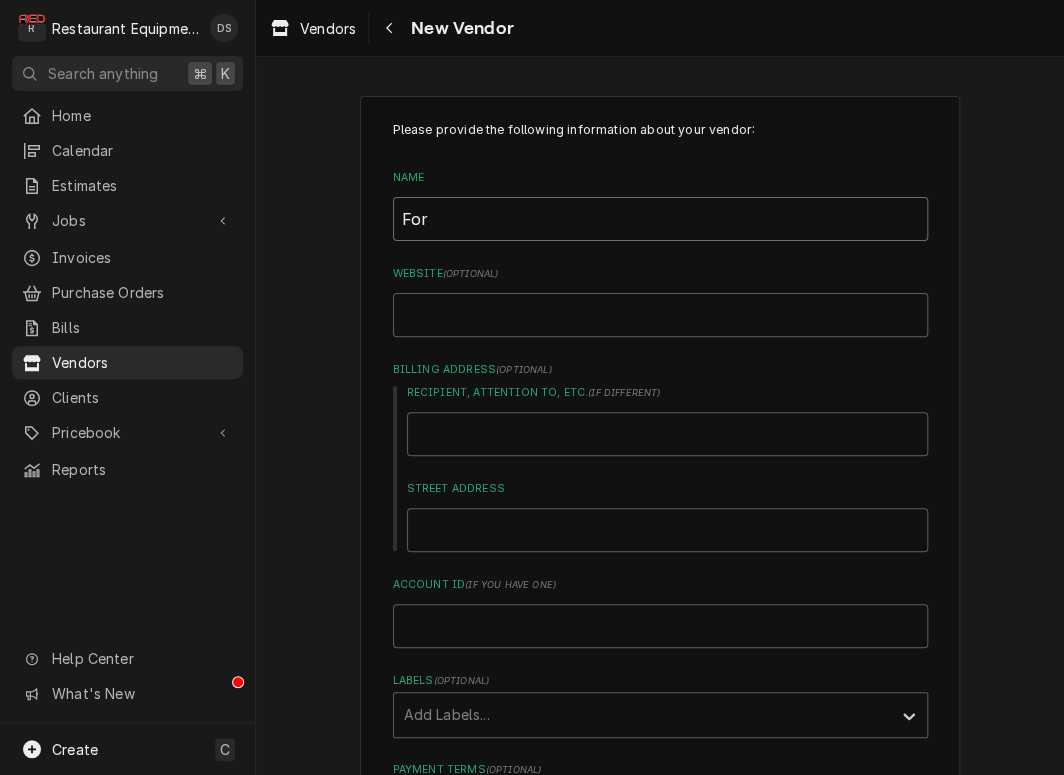 type on "Form" 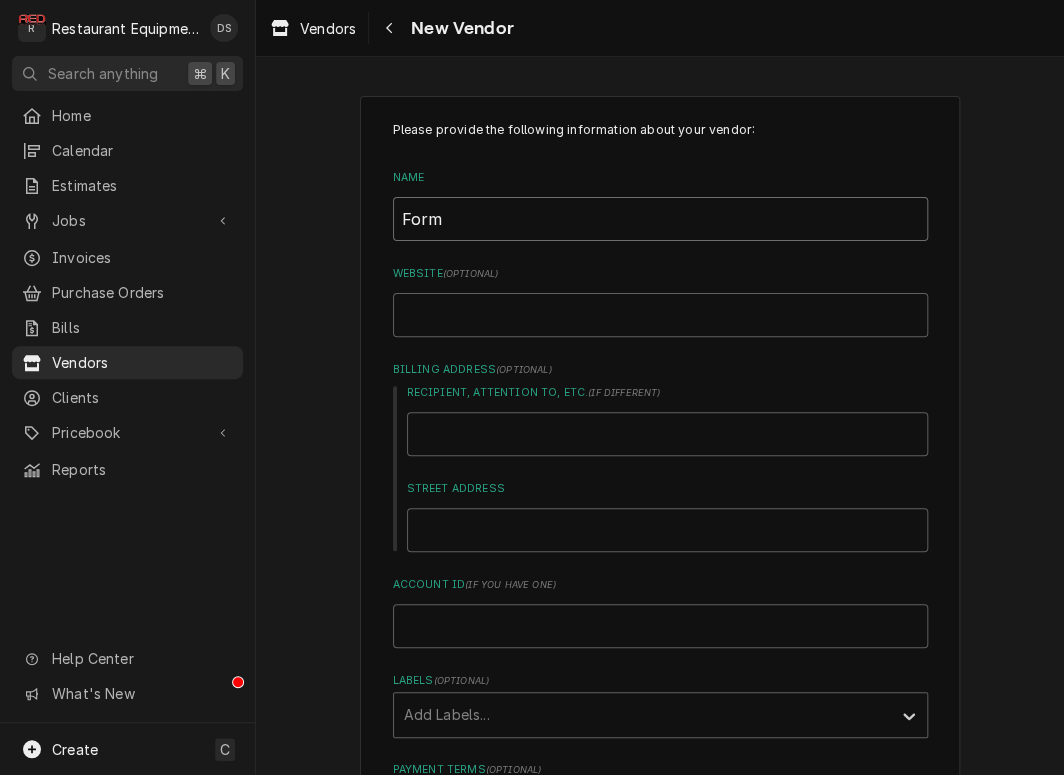 type on "Forma" 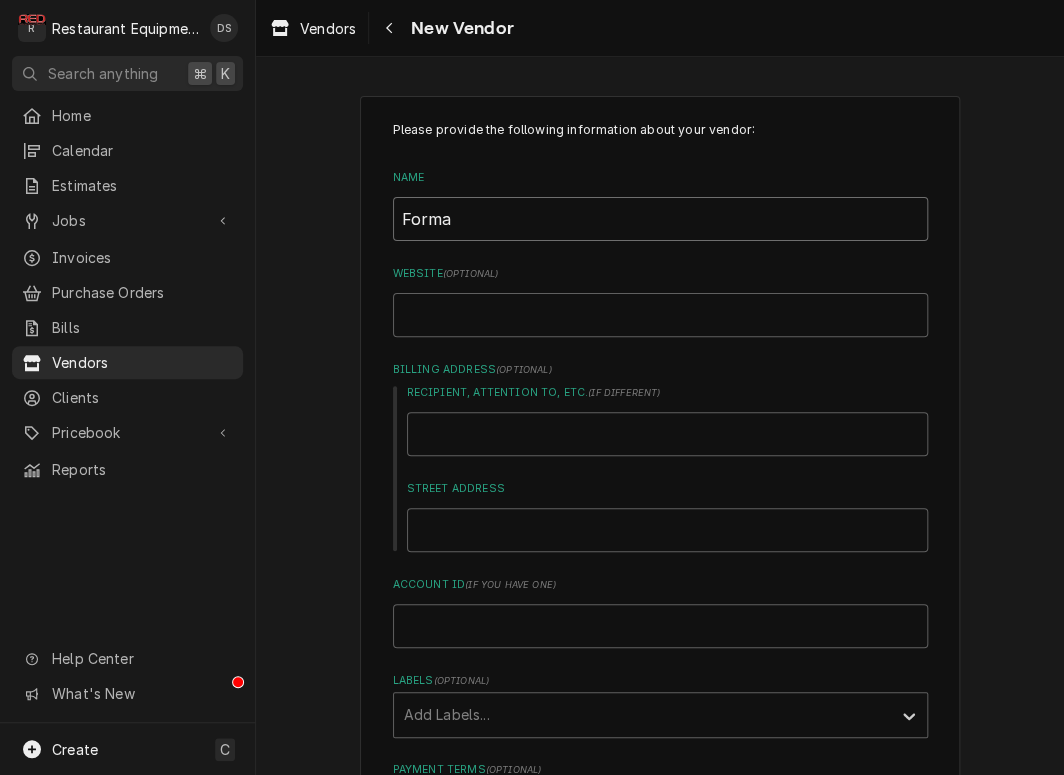 type on "Forma" 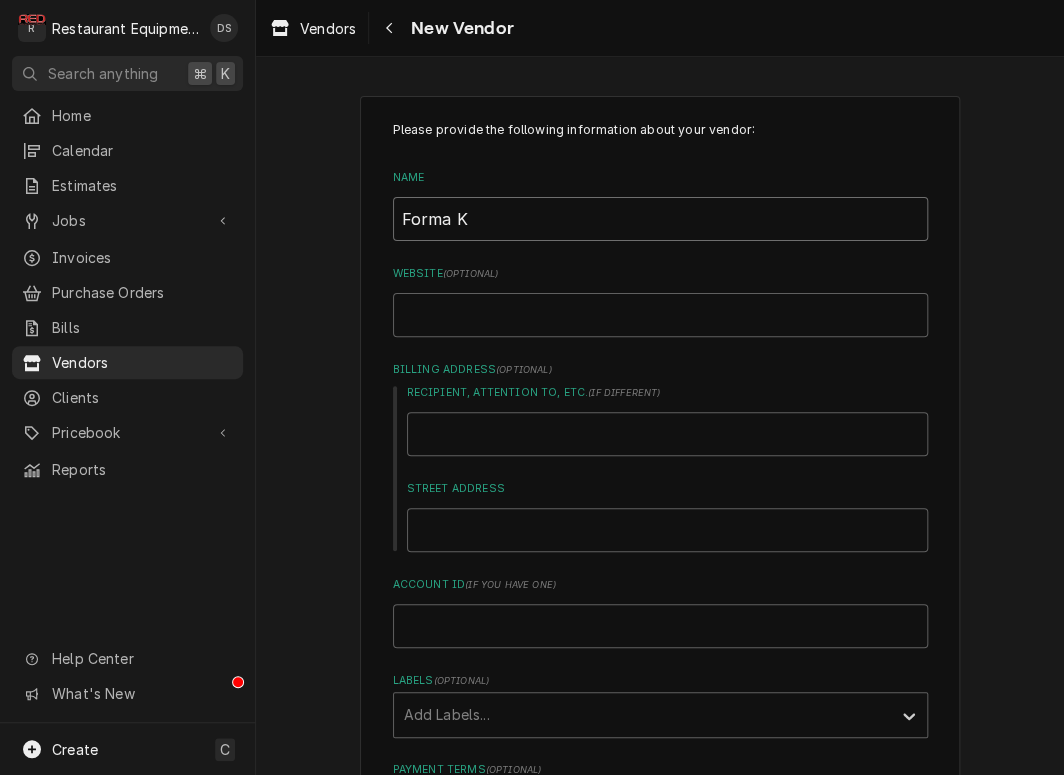 type on "Forma Ko" 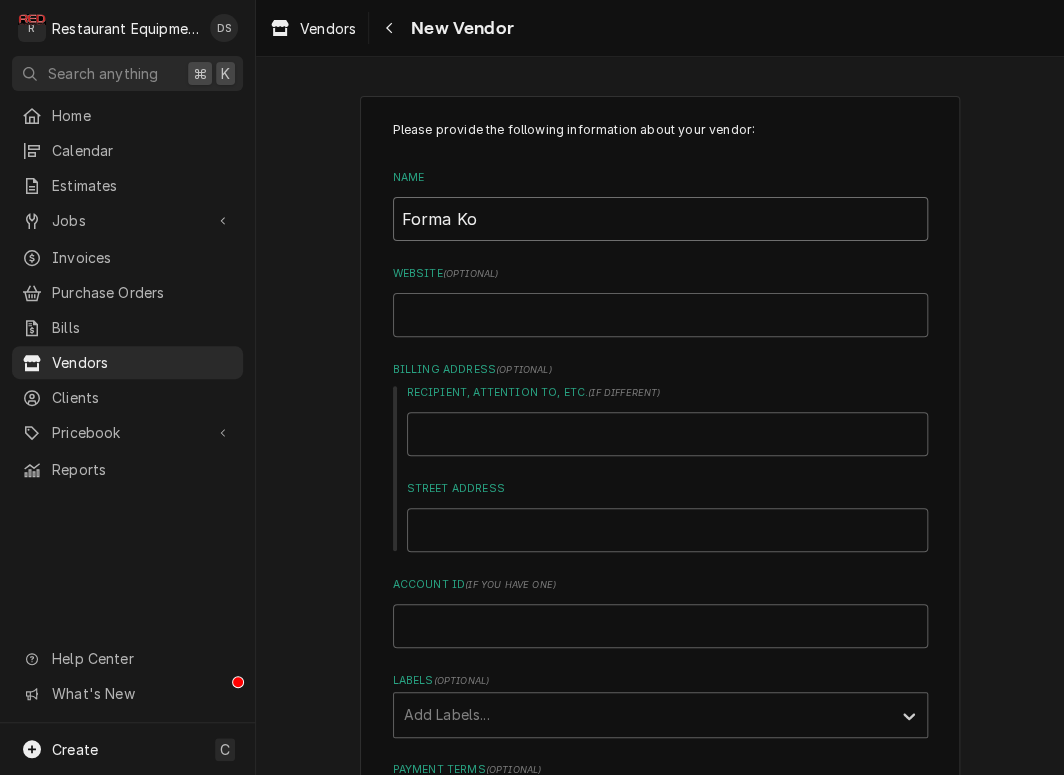 type on "Forma Koo" 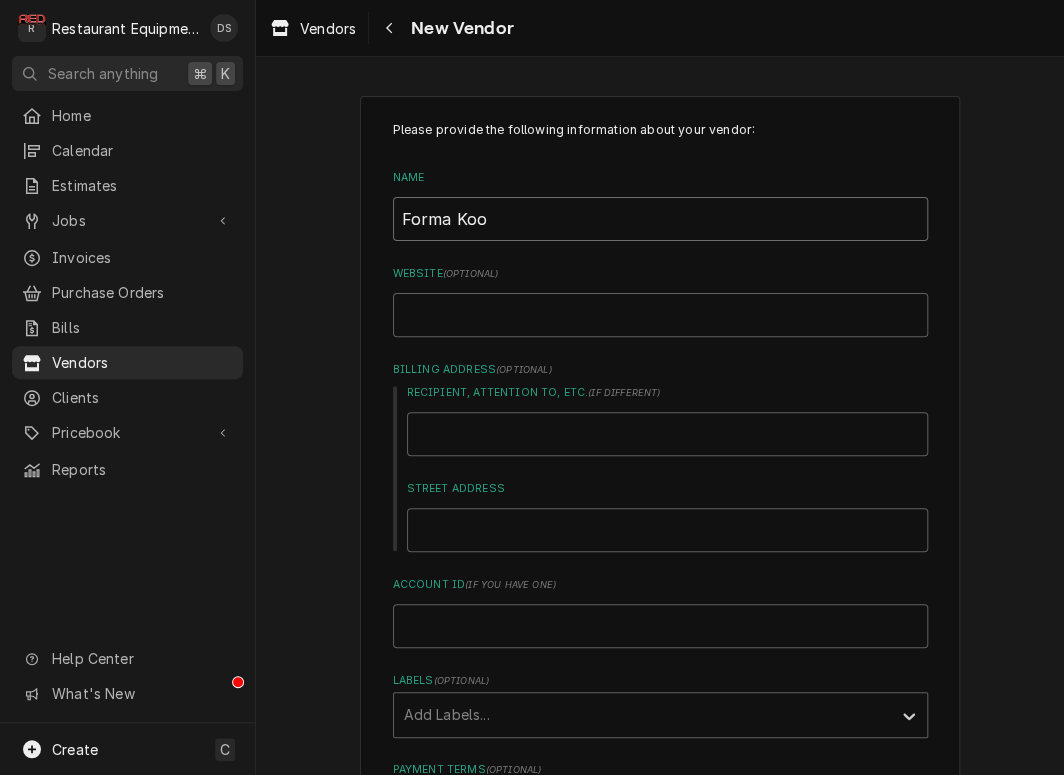type on "Forma Kool" 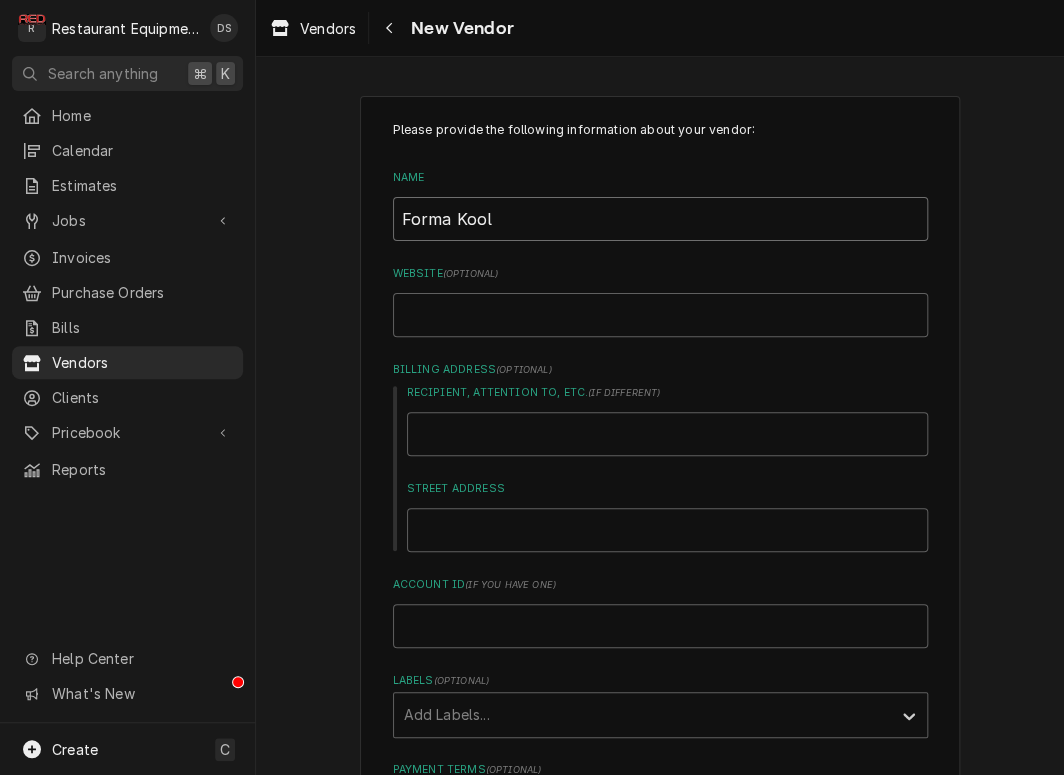 type on "Forma Kool" 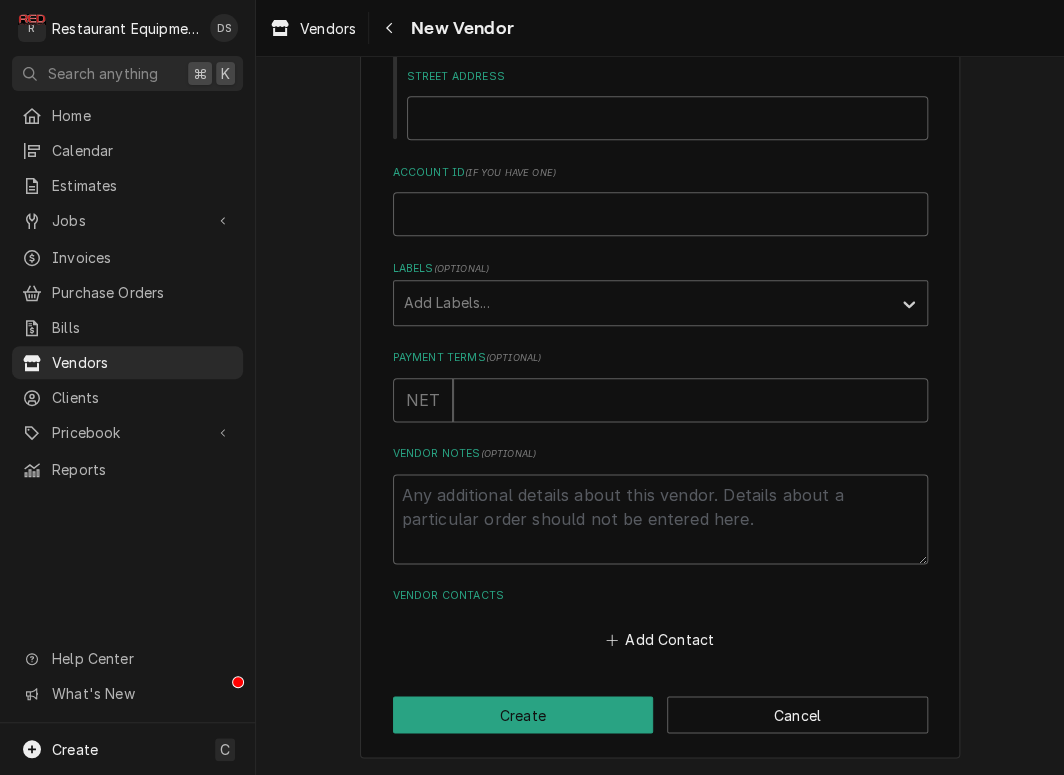 scroll, scrollTop: 411, scrollLeft: 0, axis: vertical 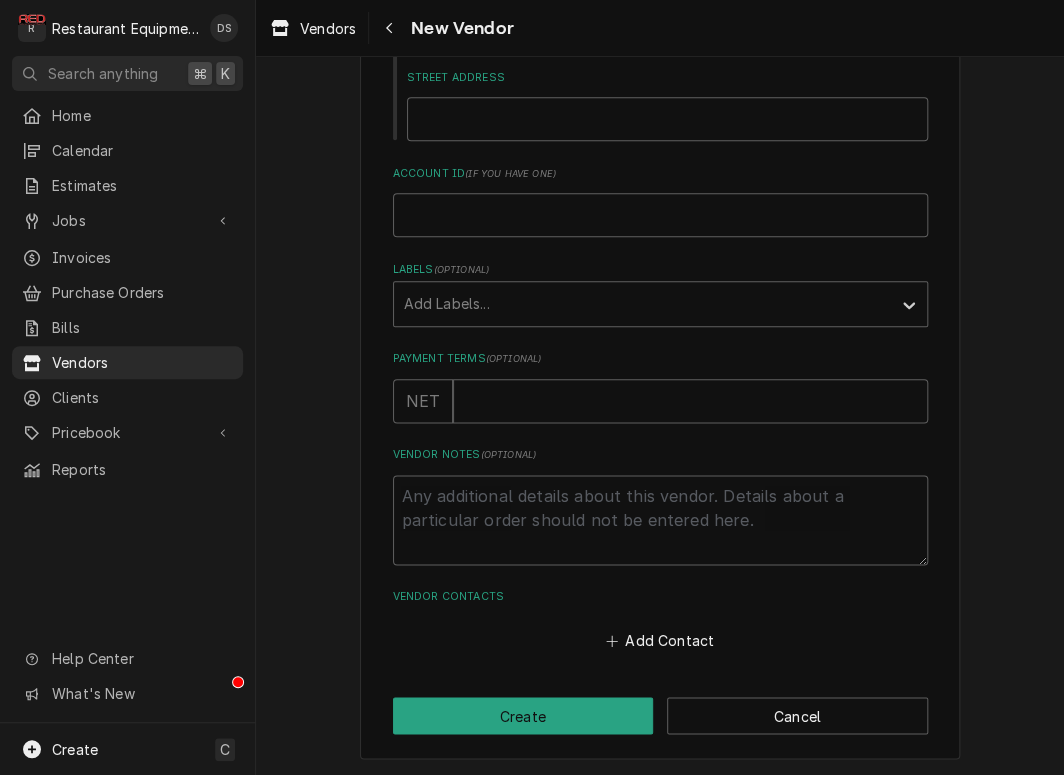 drag, startPoint x: 641, startPoint y: 642, endPoint x: 589, endPoint y: 506, distance: 145.6022 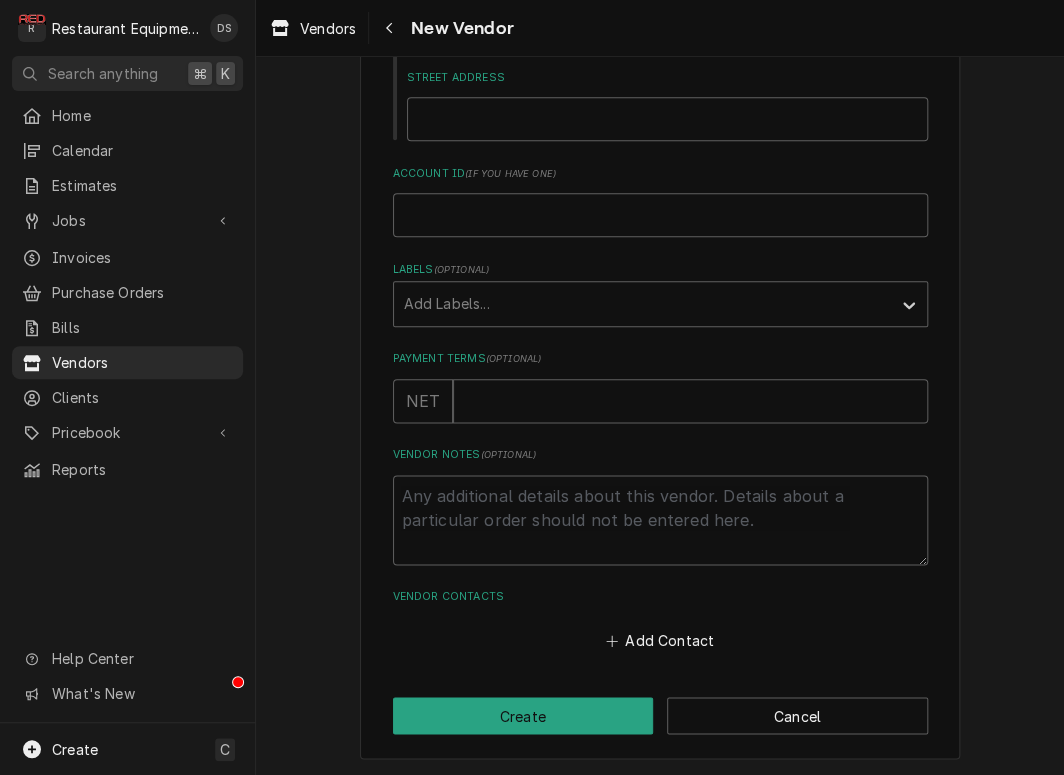 click on "Add Contact" at bounding box center [659, 641] 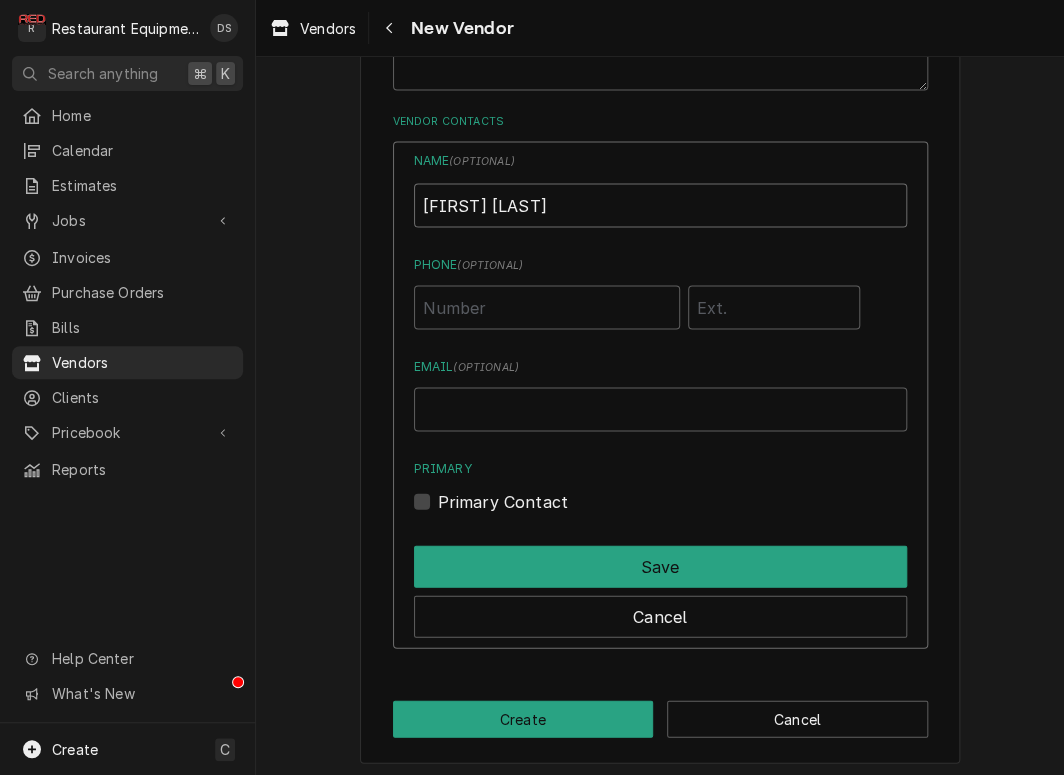 scroll, scrollTop: 885, scrollLeft: 0, axis: vertical 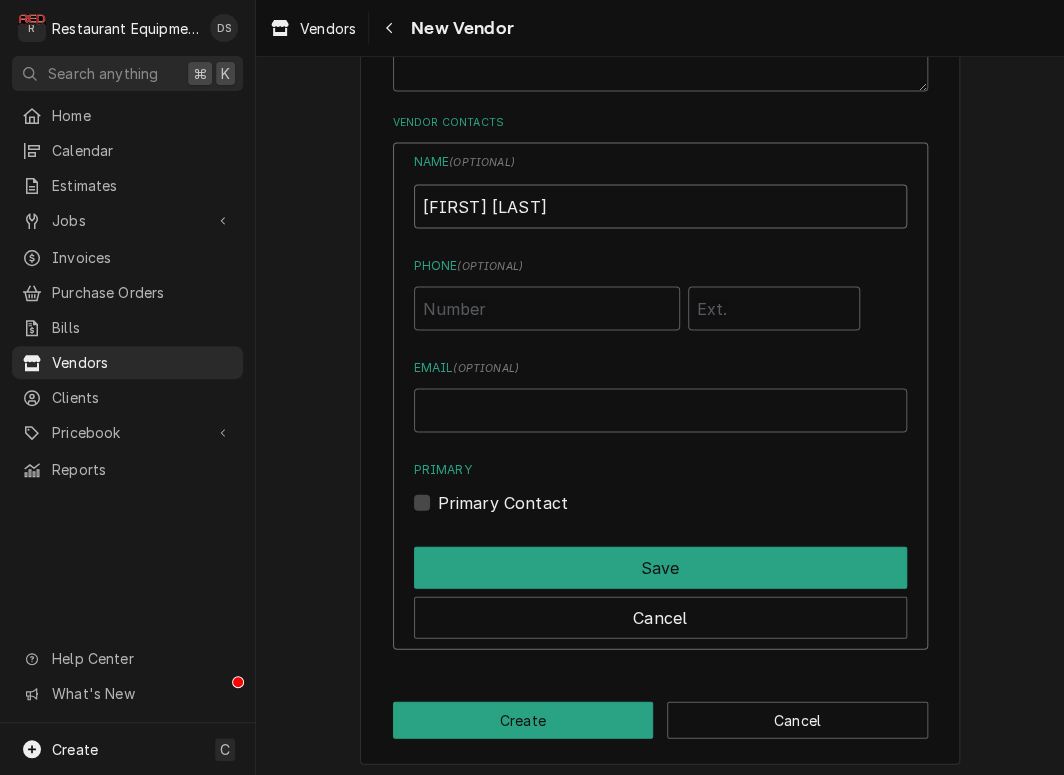 type on "[FIRST] [LAST]" 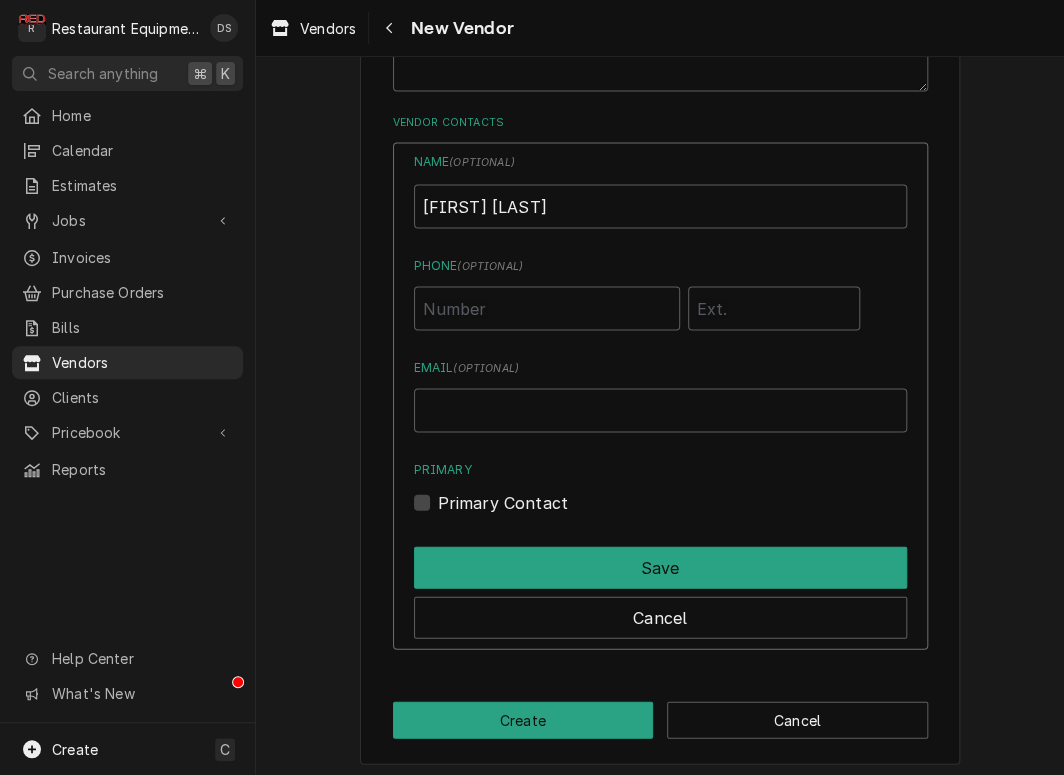 click on "Primary Contact" at bounding box center (503, 502) 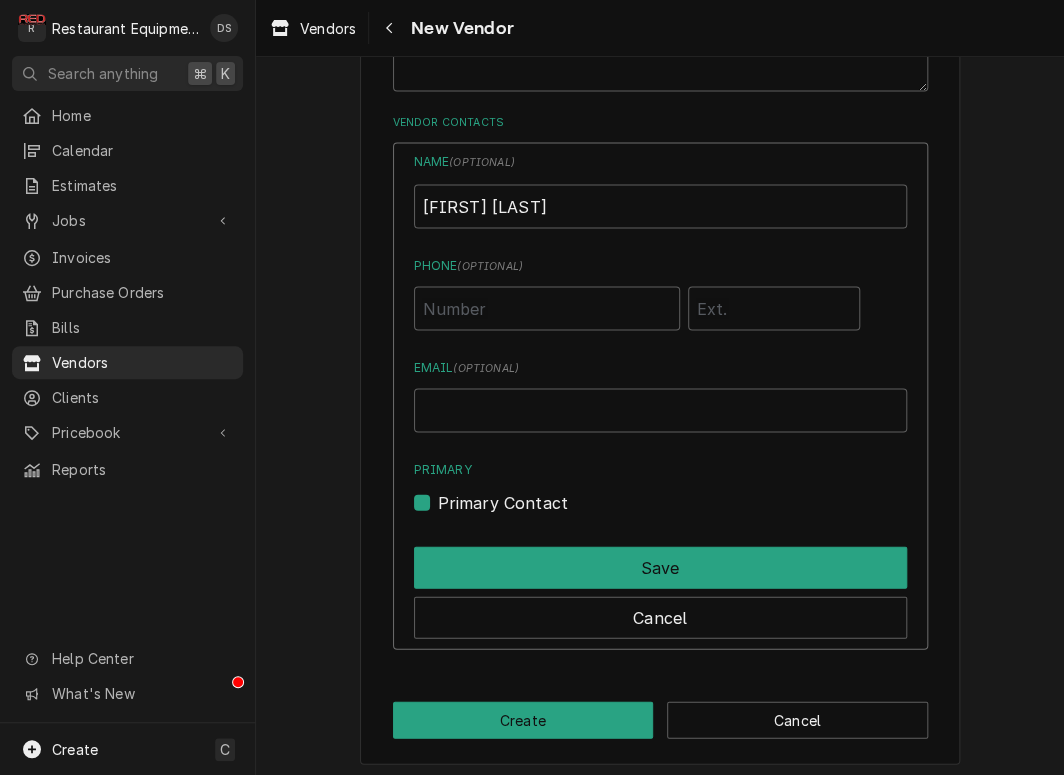 checkbox on "true" 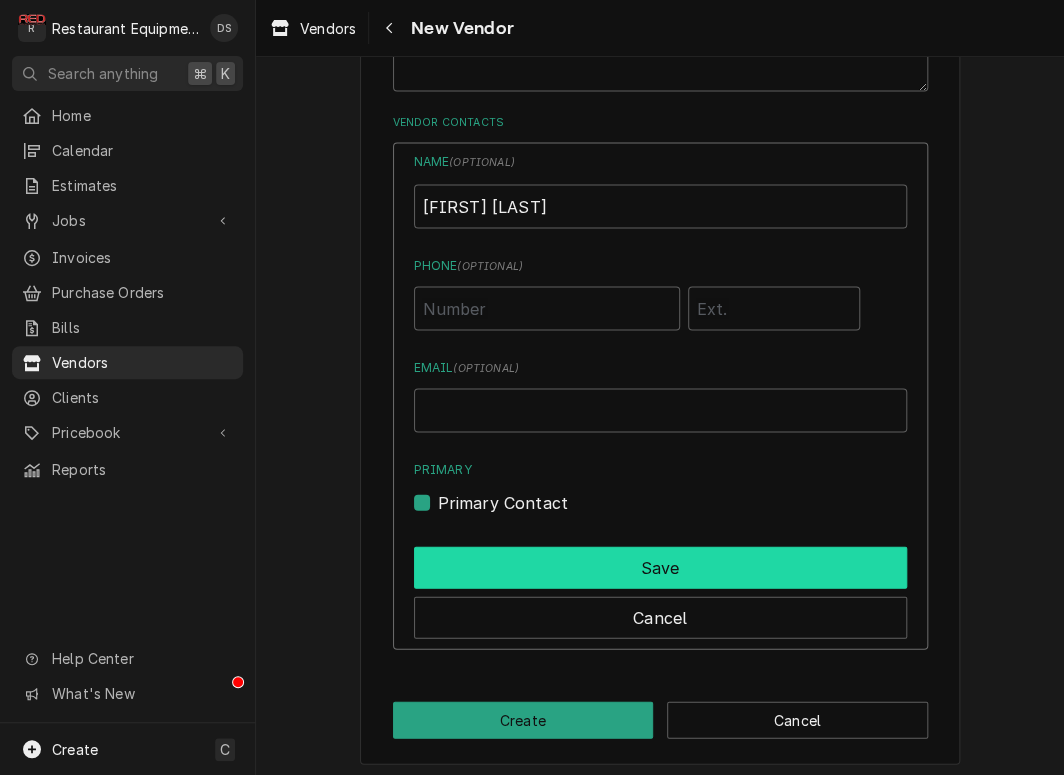 click on "Save" at bounding box center (660, 567) 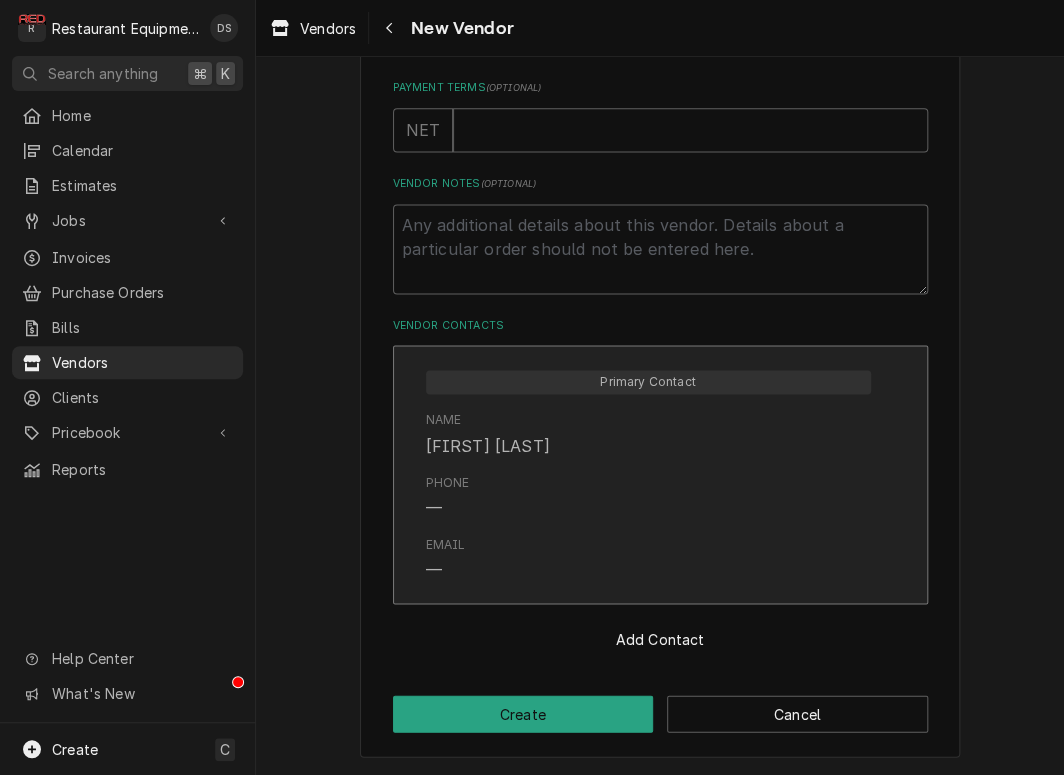 scroll, scrollTop: 674, scrollLeft: 0, axis: vertical 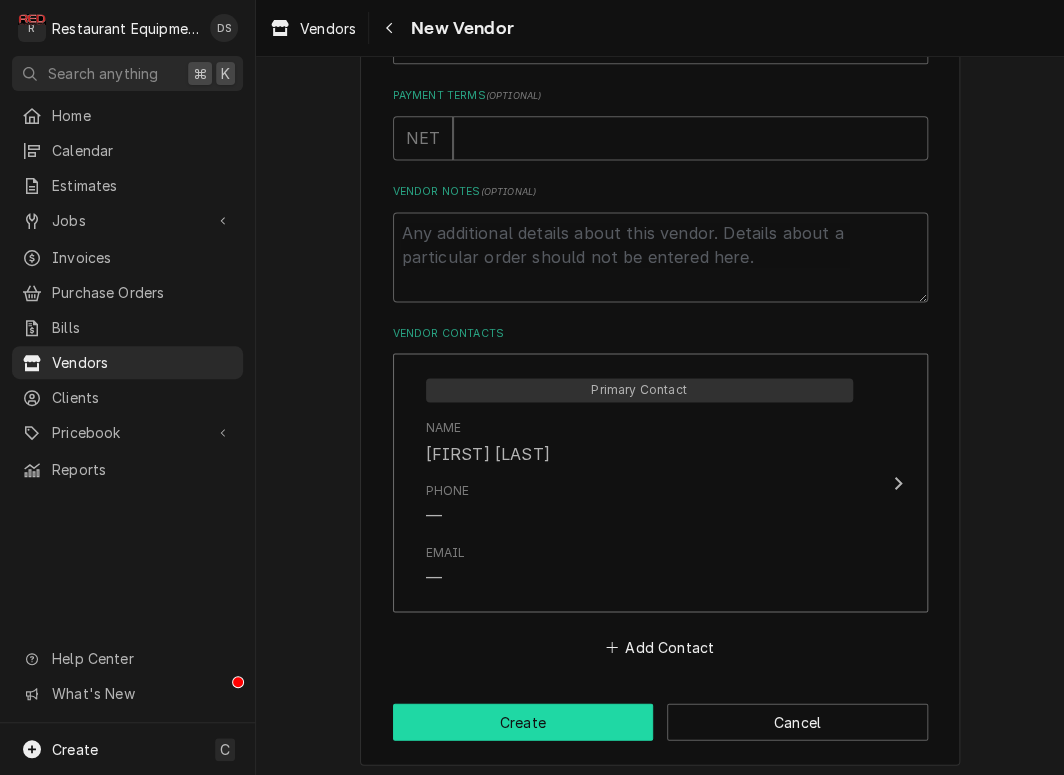 click on "Create" at bounding box center (523, 721) 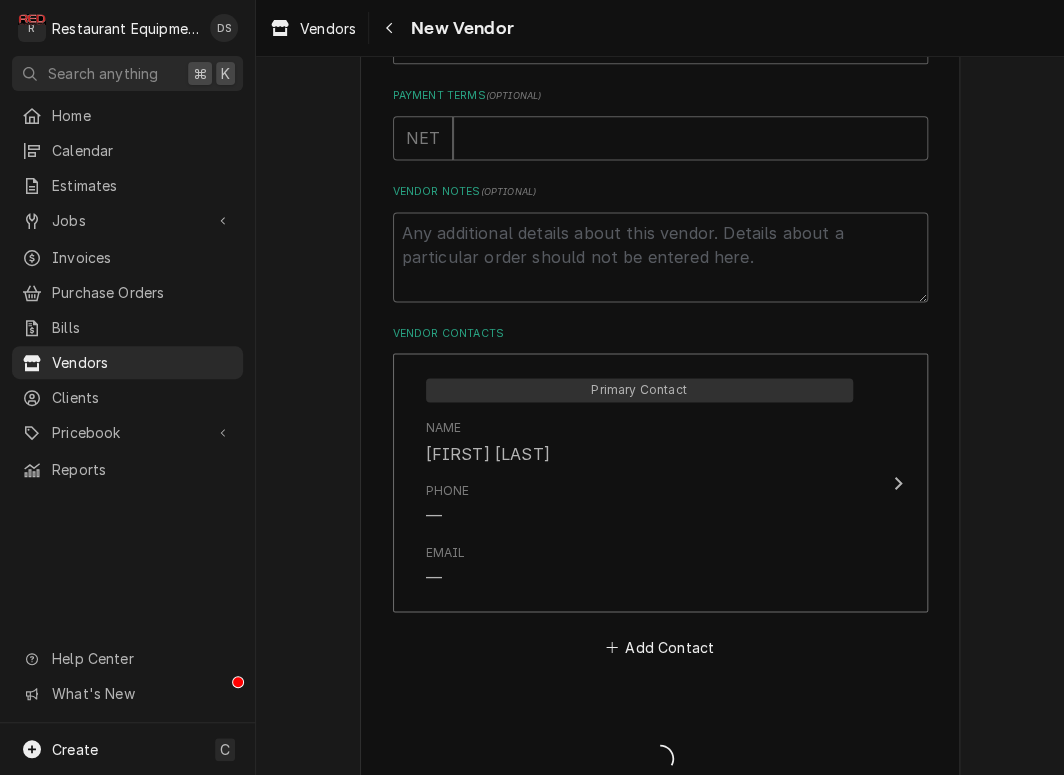 type on "x" 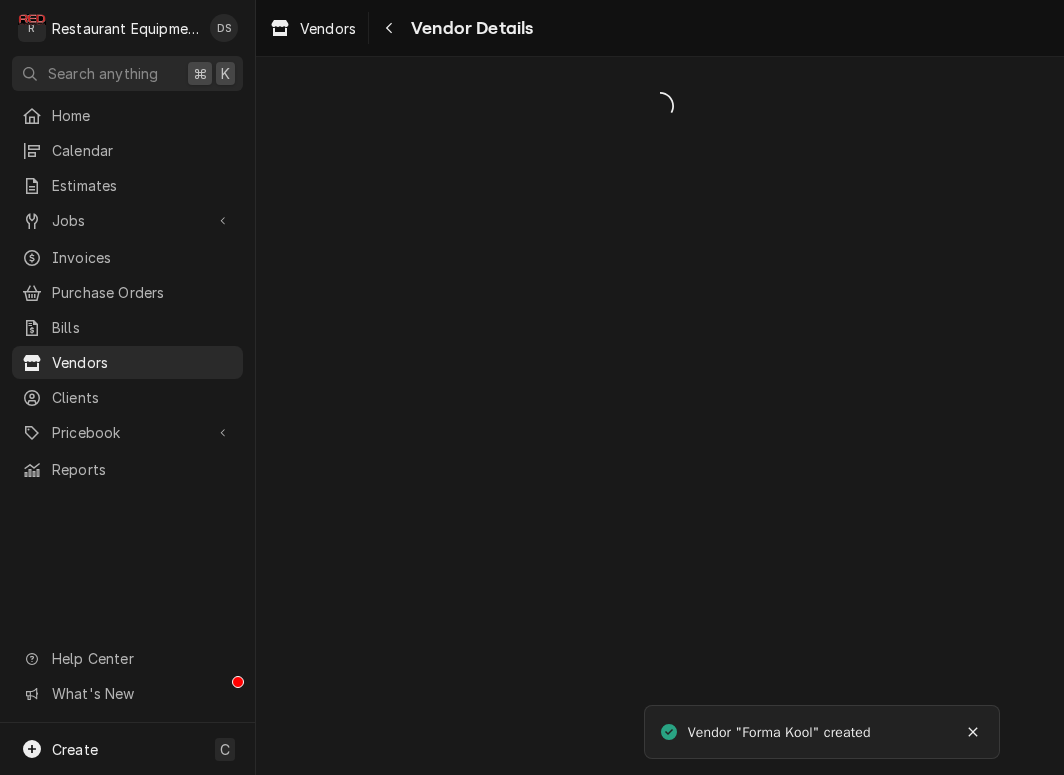 scroll, scrollTop: 0, scrollLeft: 0, axis: both 